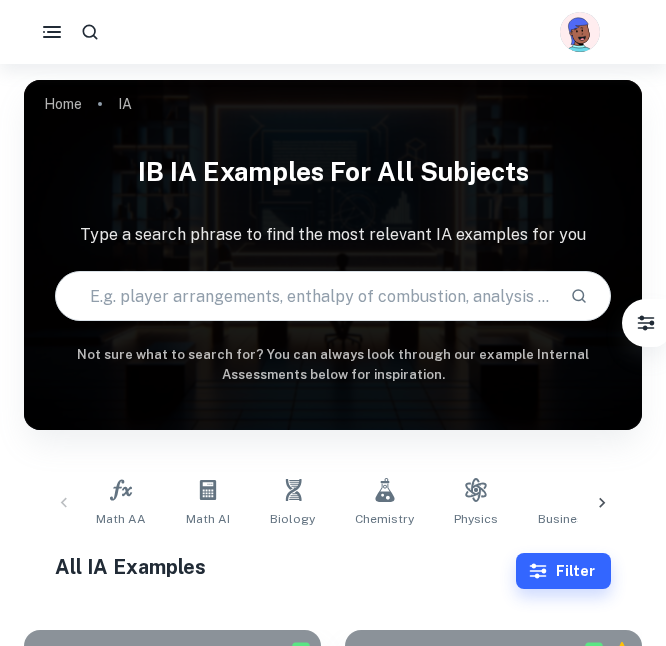 scroll, scrollTop: 253, scrollLeft: 0, axis: vertical 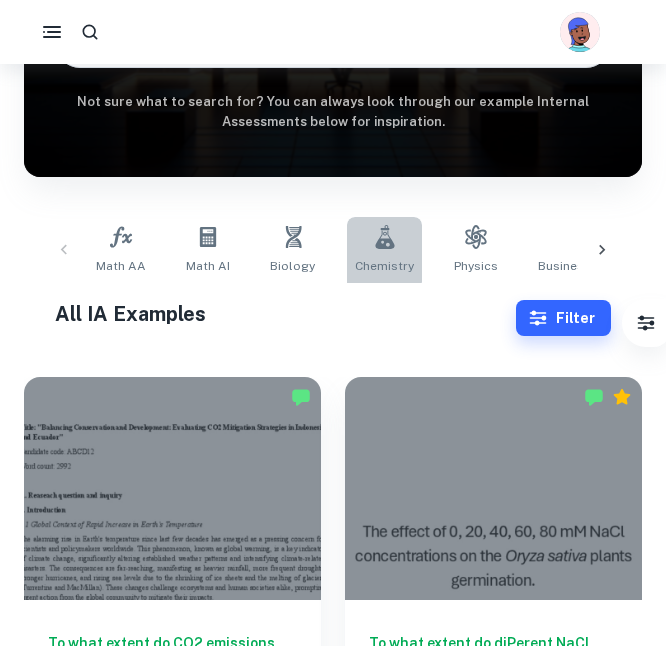 click 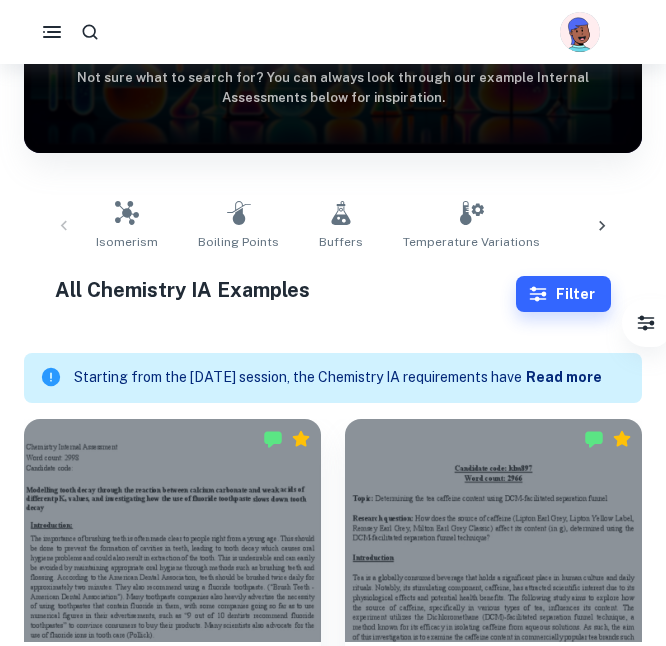 scroll, scrollTop: 576, scrollLeft: 0, axis: vertical 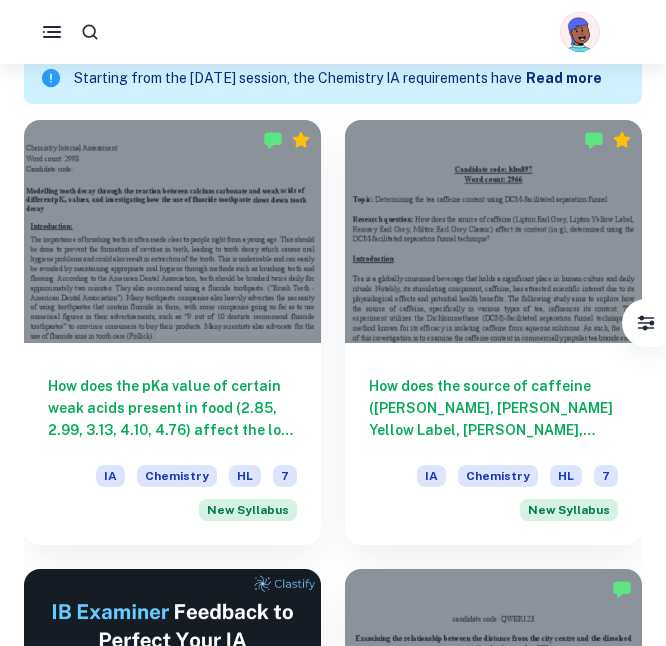 click on "Read more" at bounding box center [564, 78] 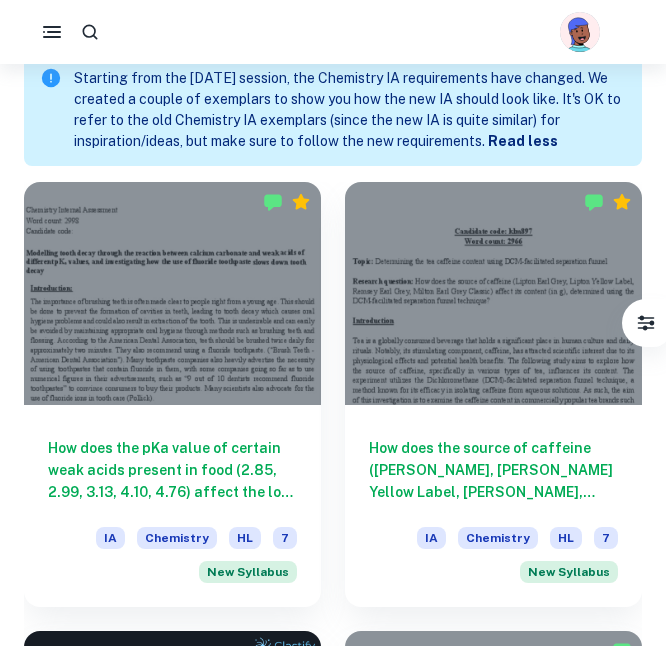 click on "Starting from the May 2025 session, the Chemistry IA requirements have changed.
We created a couple of exemplars to show you how the new IA should look like.
It's OK to refer to the old Chemistry IA exemplars (since the new IA is quite similar) for inspiration/ideas,
but make sure to follow the new requirements.   Read less" at bounding box center [350, 110] 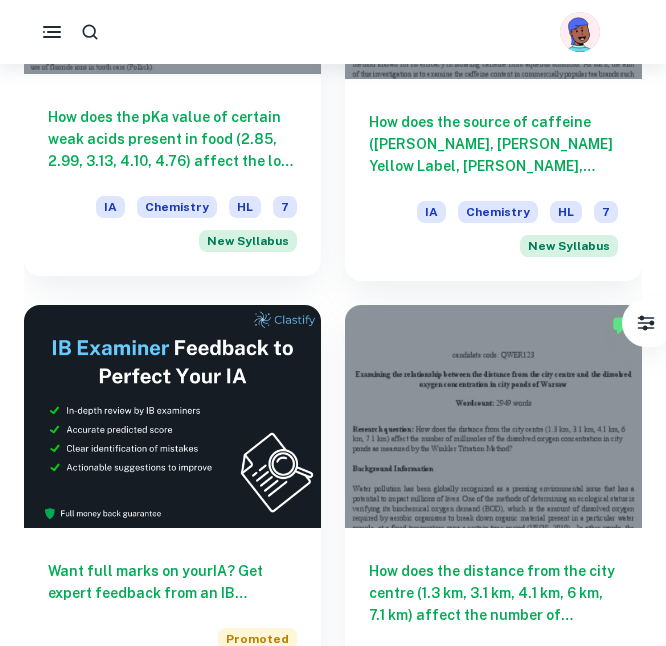 scroll, scrollTop: 0, scrollLeft: 0, axis: both 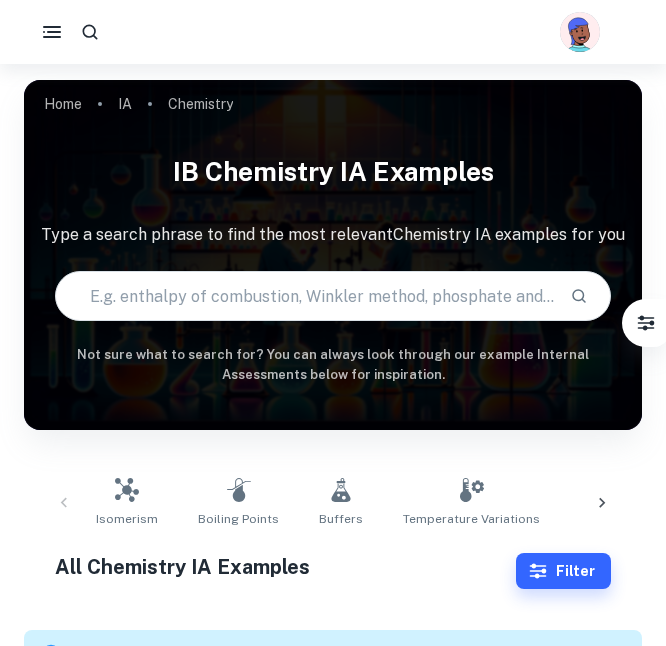 click at bounding box center (305, 296) 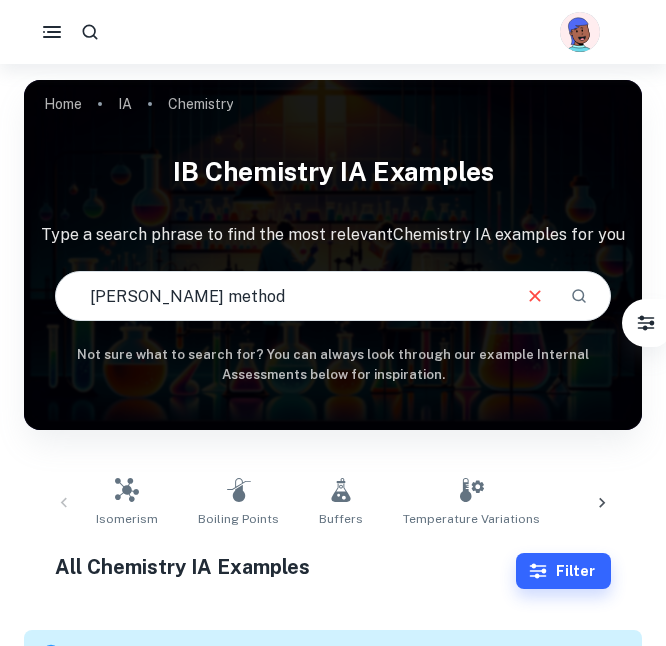 type on "[PERSON_NAME] method" 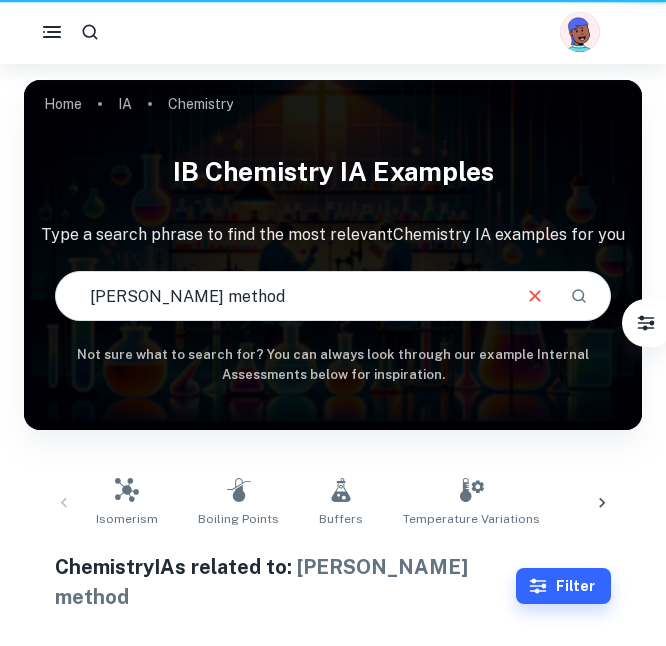 drag, startPoint x: 352, startPoint y: 319, endPoint x: 297, endPoint y: 327, distance: 55.578773 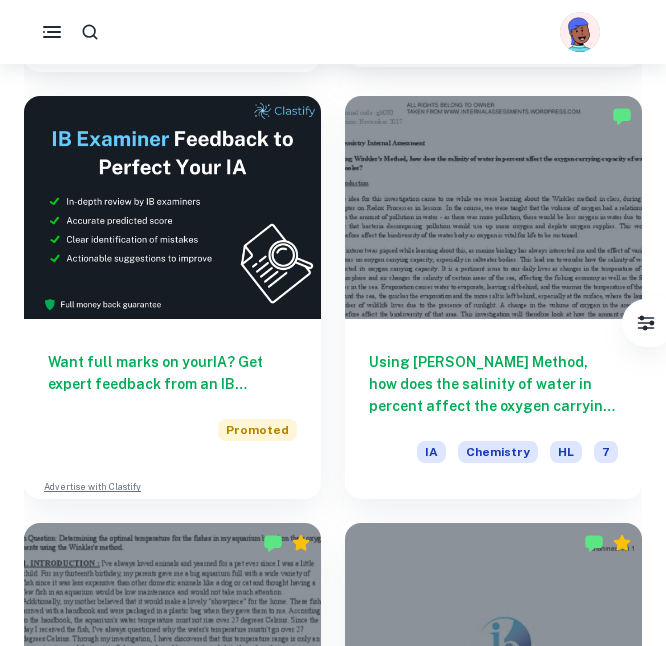 scroll, scrollTop: 1120, scrollLeft: 0, axis: vertical 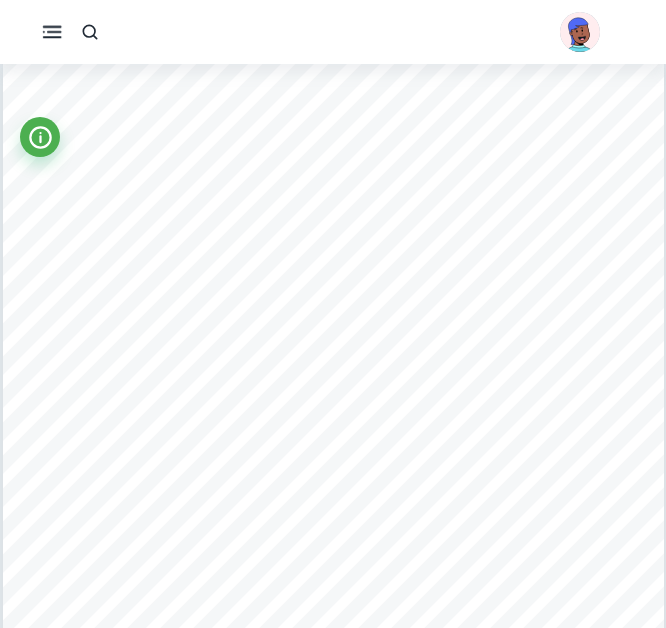 click 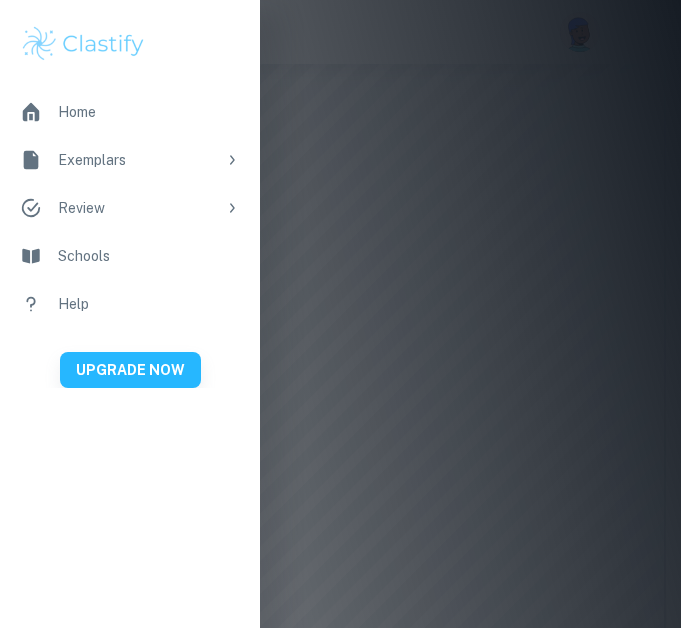 click at bounding box center (340, 314) 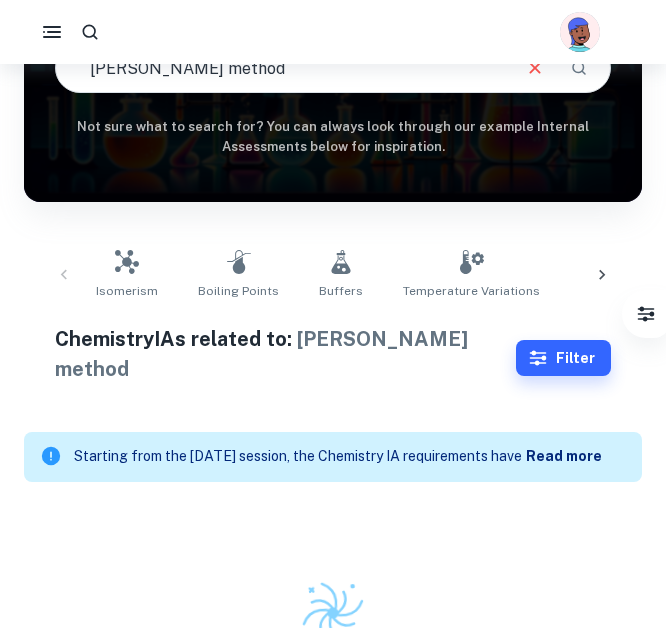 scroll, scrollTop: 226, scrollLeft: 0, axis: vertical 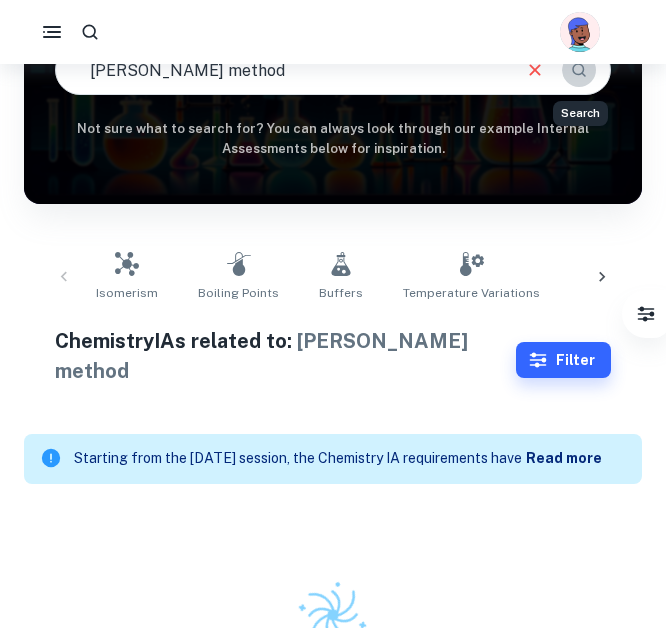 click 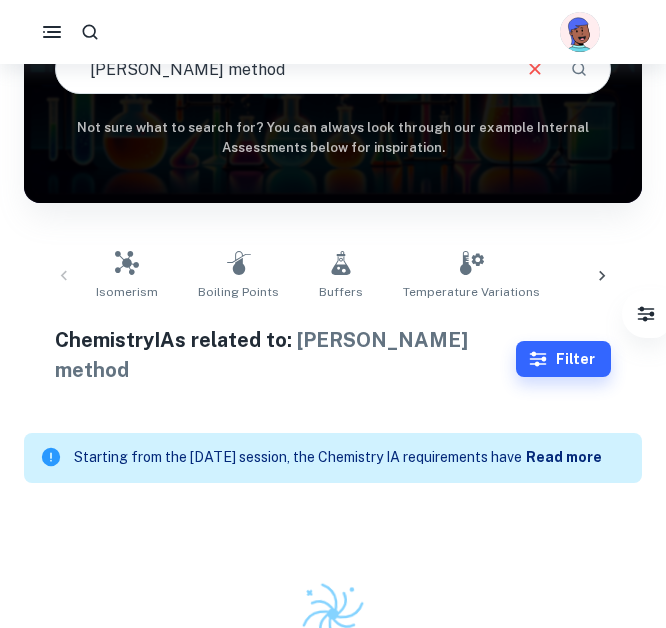 scroll, scrollTop: 226, scrollLeft: 0, axis: vertical 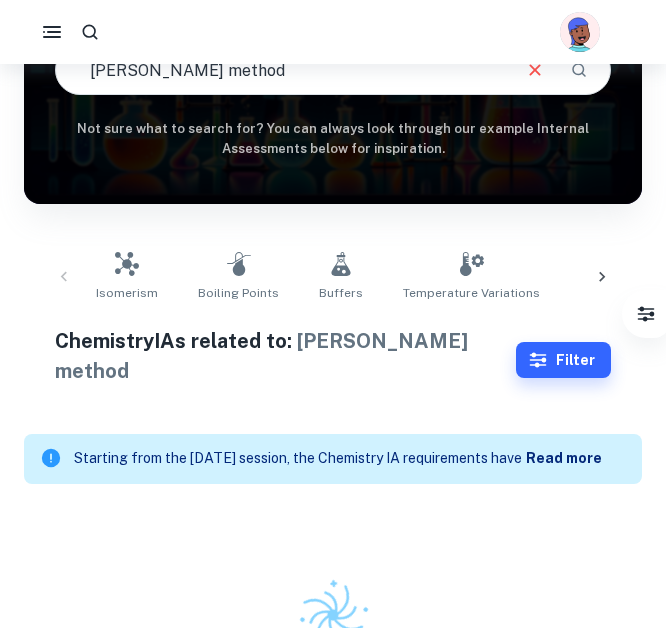 click at bounding box center [333, 32] 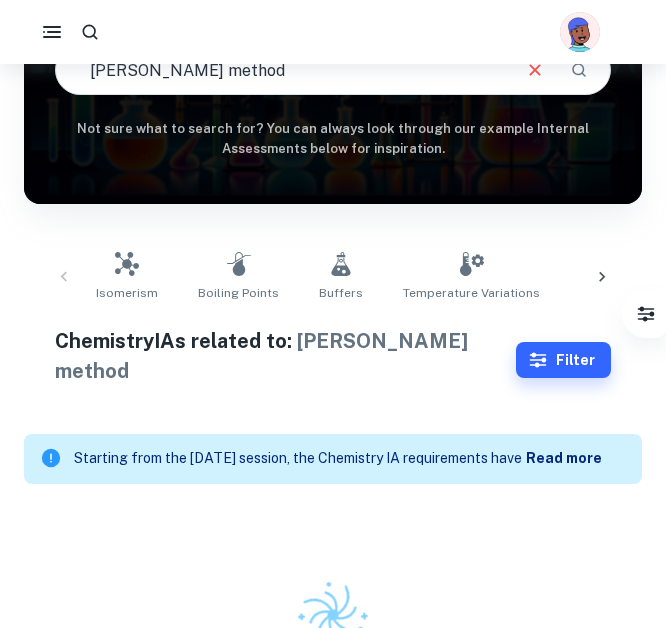 click on "[PERSON_NAME] method" at bounding box center (282, 70) 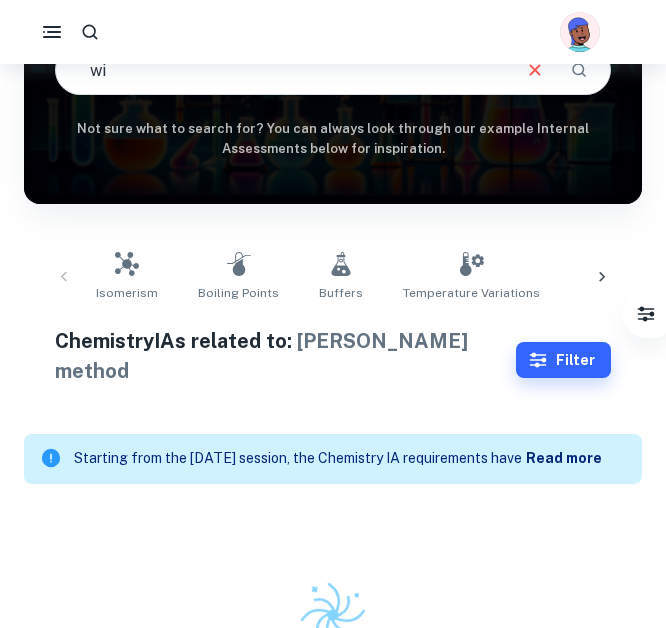 type on "w" 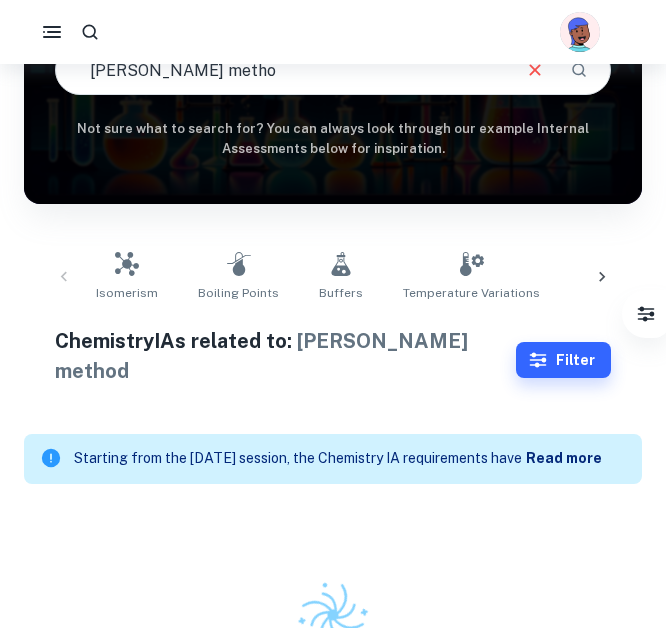 type on "[PERSON_NAME] method" 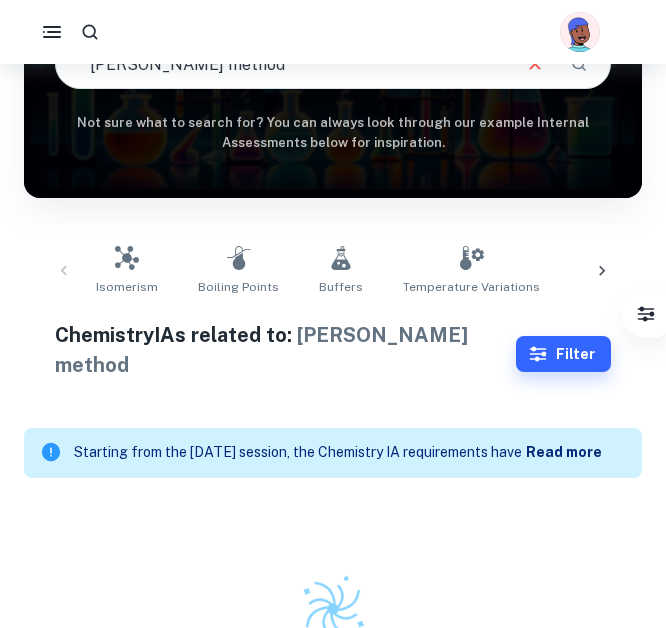 scroll, scrollTop: 226, scrollLeft: 0, axis: vertical 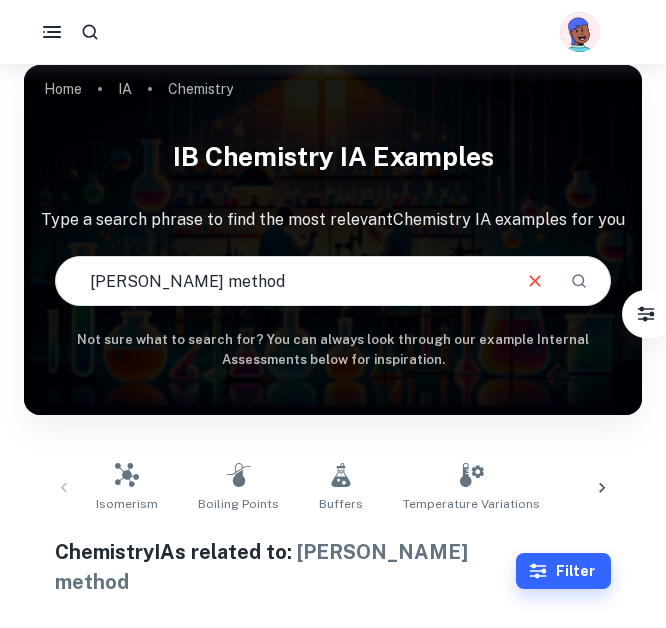 drag, startPoint x: 631, startPoint y: 0, endPoint x: 129, endPoint y: 269, distance: 569.5305 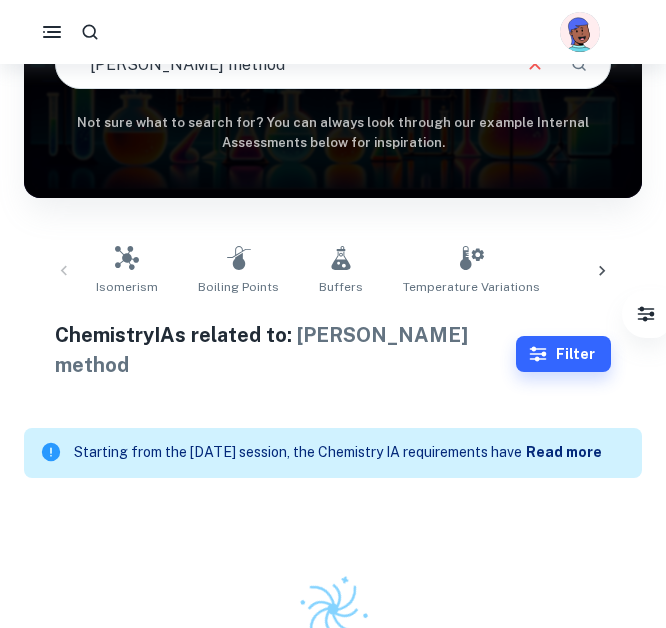 scroll, scrollTop: 226, scrollLeft: 0, axis: vertical 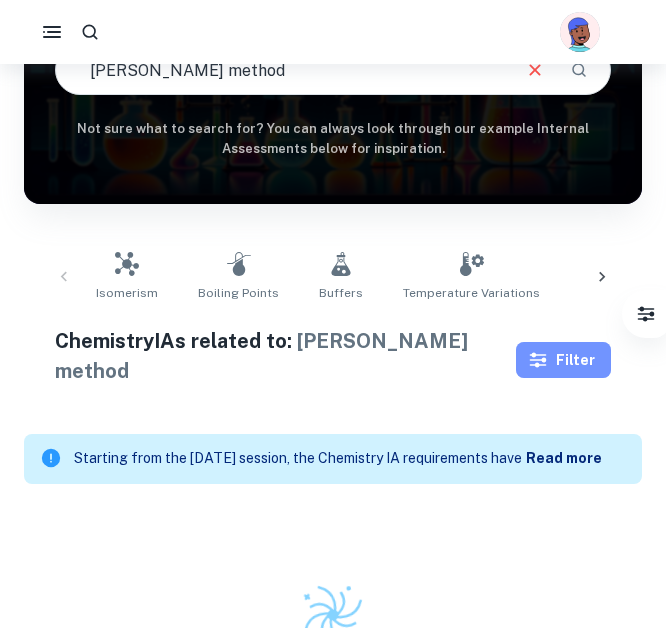 click on "Filter" at bounding box center (563, 360) 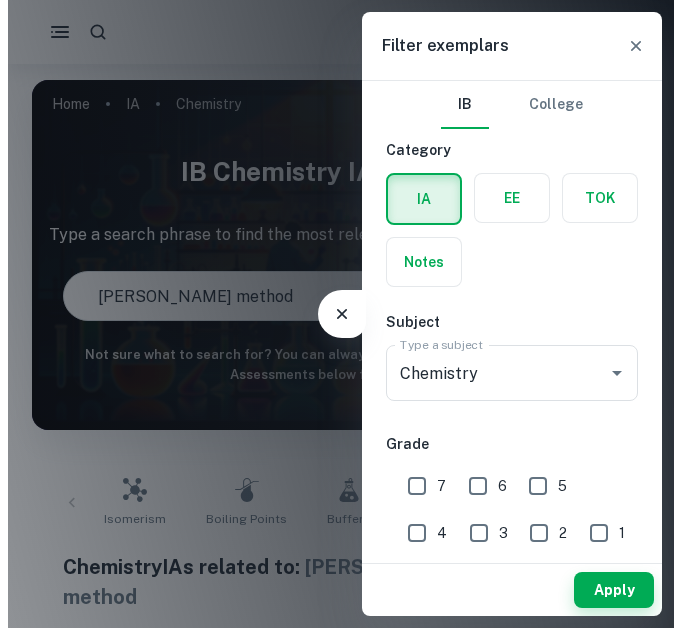scroll, scrollTop: 0, scrollLeft: 0, axis: both 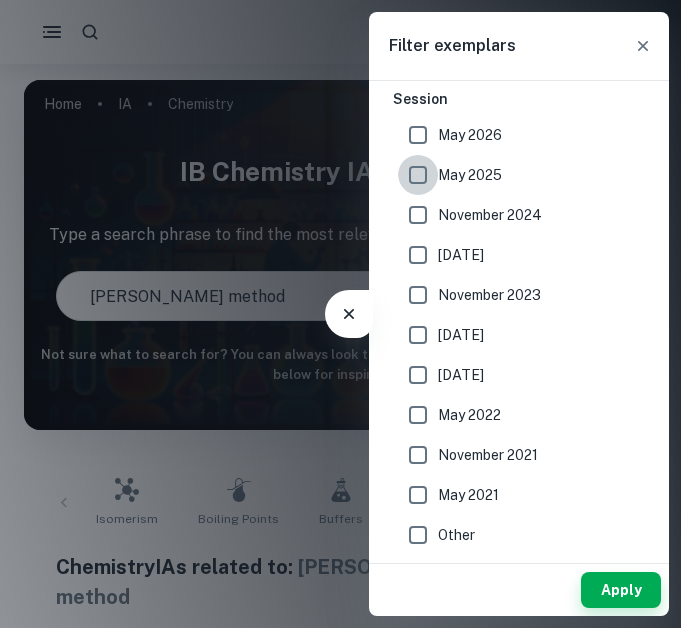 click on "May 2025" at bounding box center [418, 175] 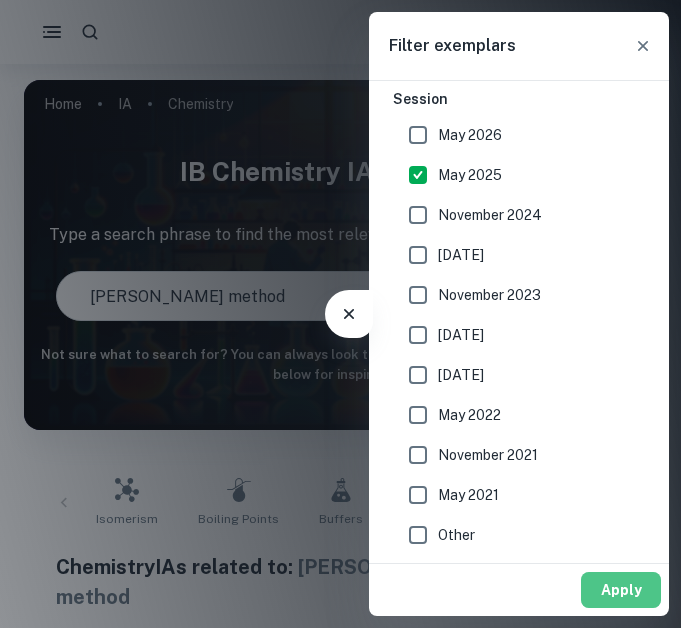 click on "Apply" at bounding box center [621, 590] 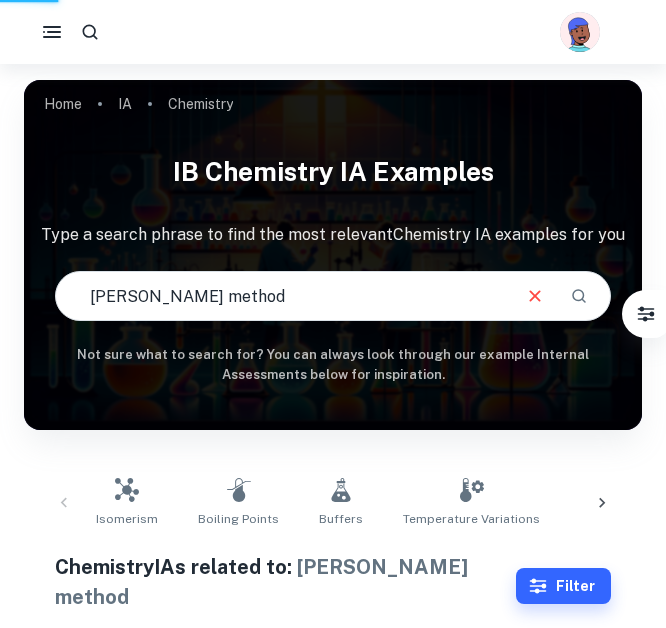 scroll, scrollTop: 231, scrollLeft: 0, axis: vertical 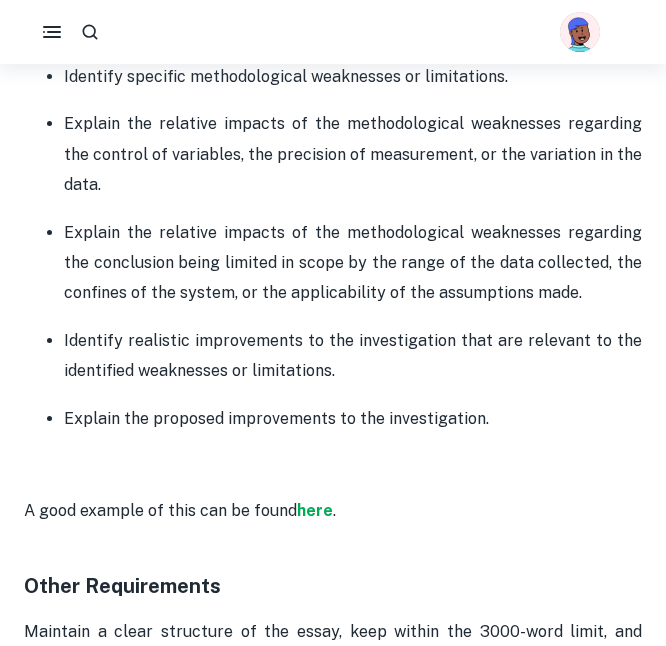 click on "Identify realistic improvements to the investigation that are relevant to the identified weaknesses or limitations." at bounding box center [353, 356] 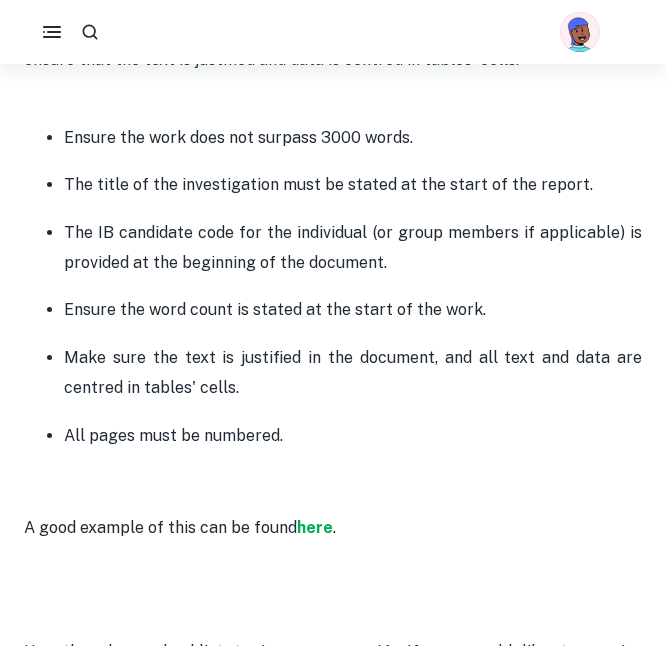 scroll, scrollTop: 5335, scrollLeft: 0, axis: vertical 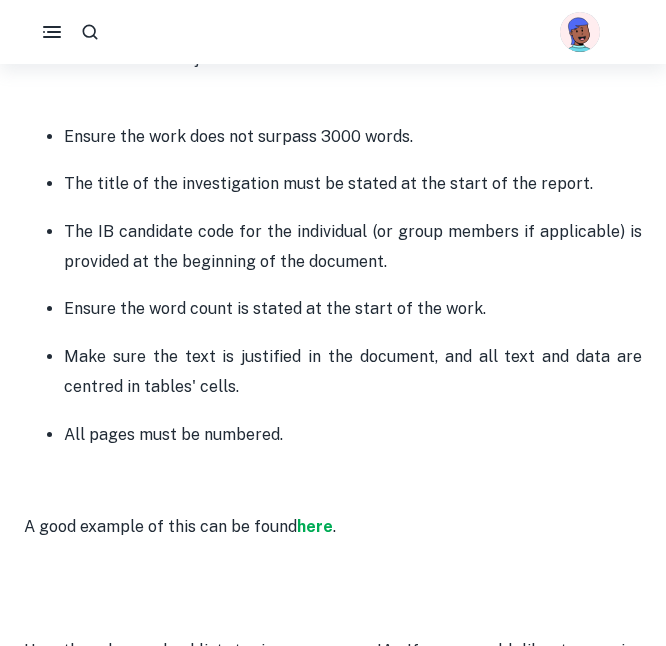 click on "Make sure the text is justified in the document, and all text and data are centred in tables' cells." at bounding box center (353, 372) 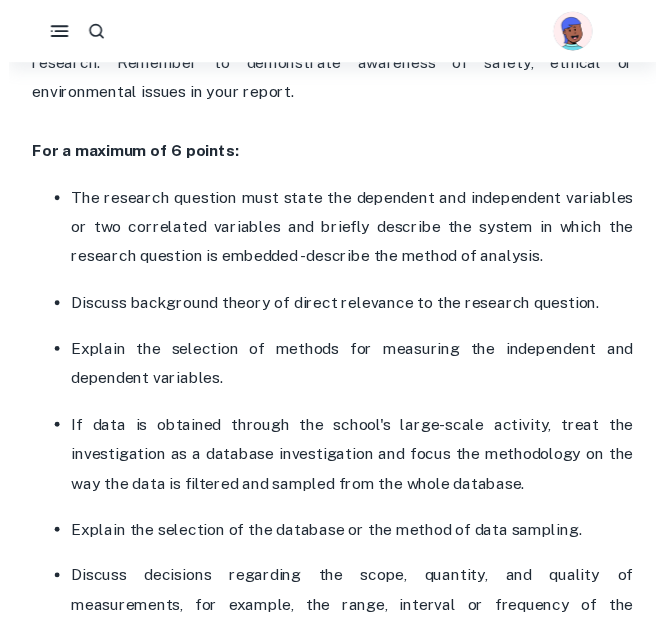 scroll, scrollTop: 1310, scrollLeft: 0, axis: vertical 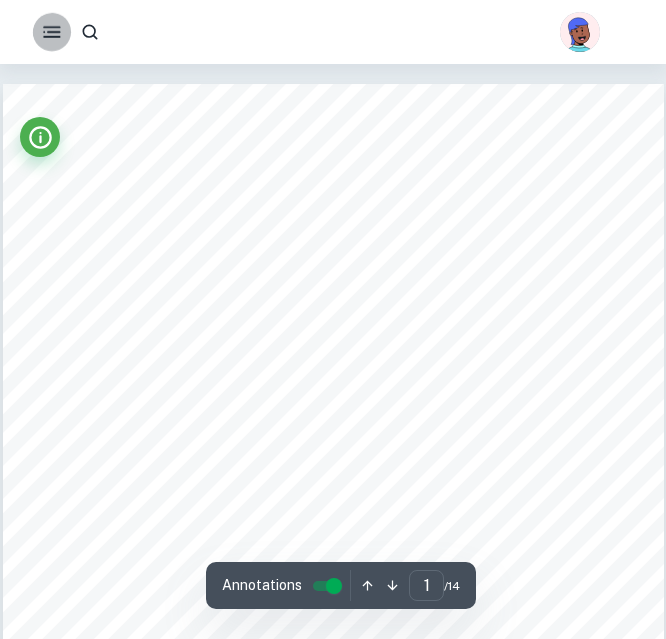 click 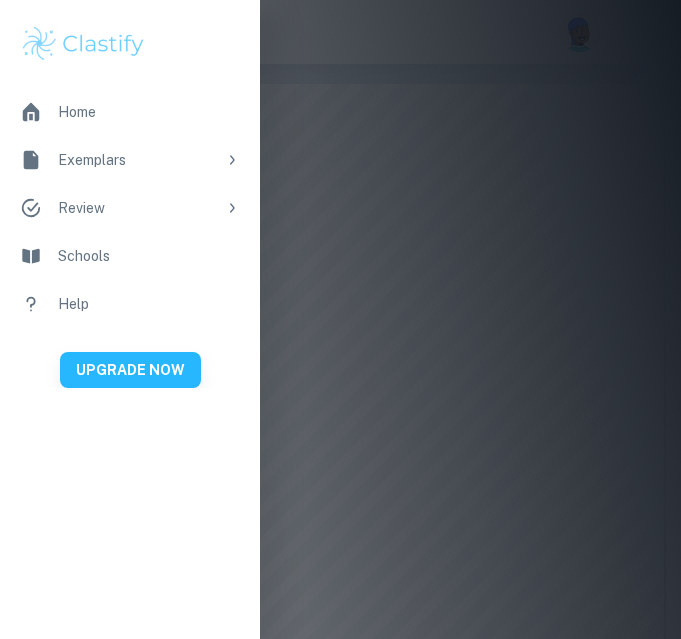click 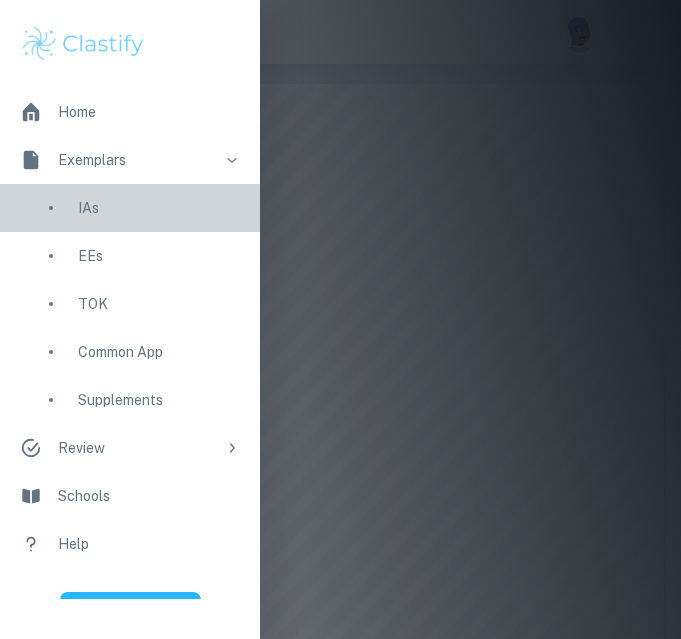 click on "IAs" at bounding box center [159, 208] 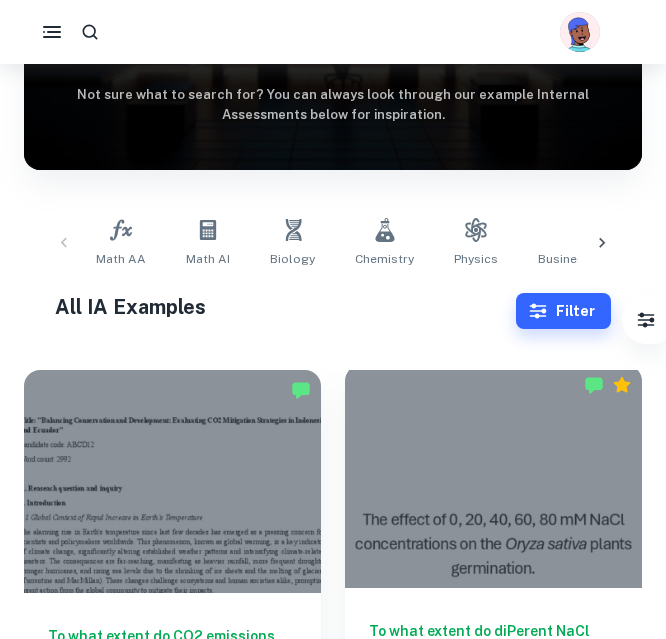 scroll, scrollTop: 259, scrollLeft: 0, axis: vertical 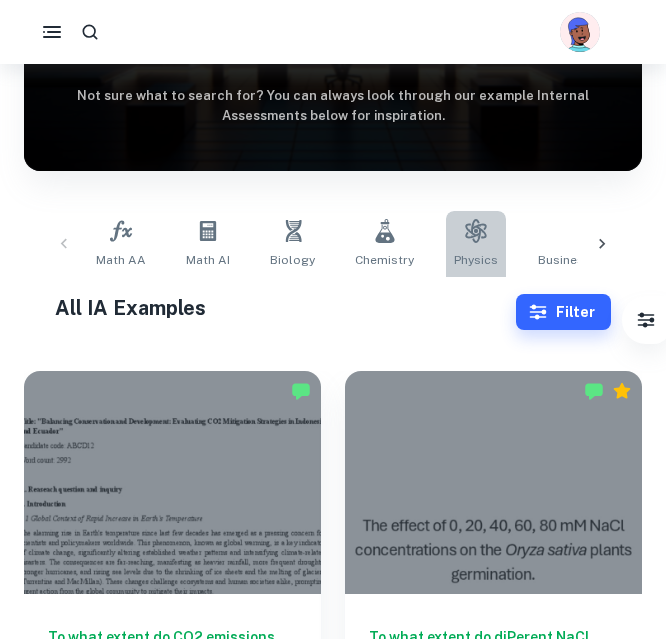 click 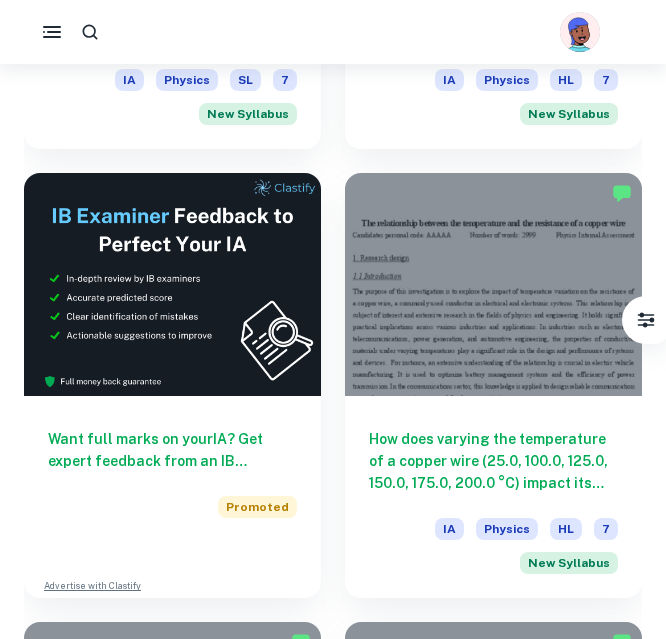 scroll, scrollTop: 978, scrollLeft: 0, axis: vertical 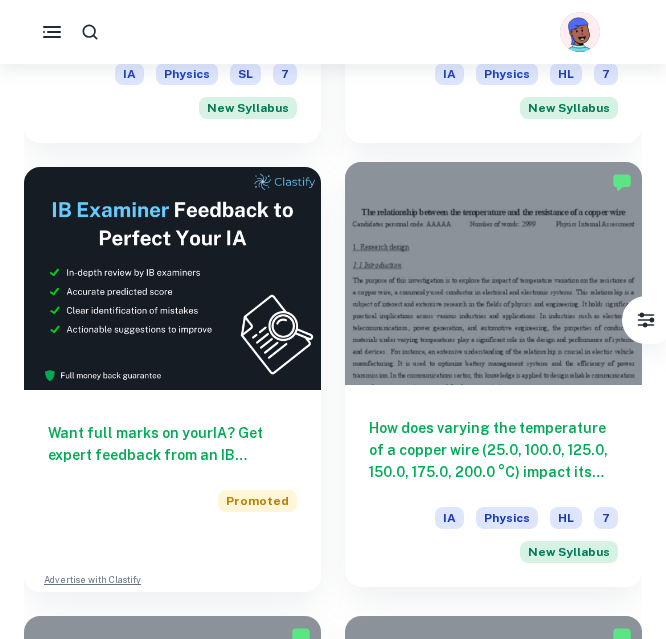 click at bounding box center [493, 273] 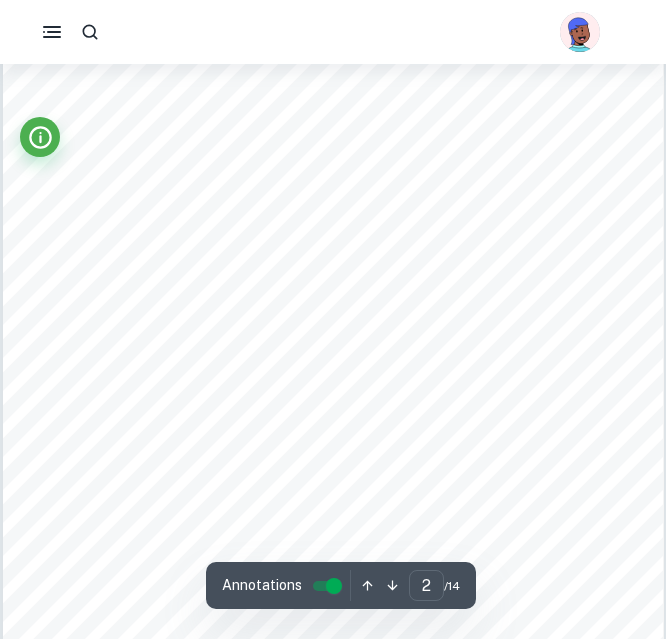 scroll, scrollTop: 302, scrollLeft: 0, axis: vertical 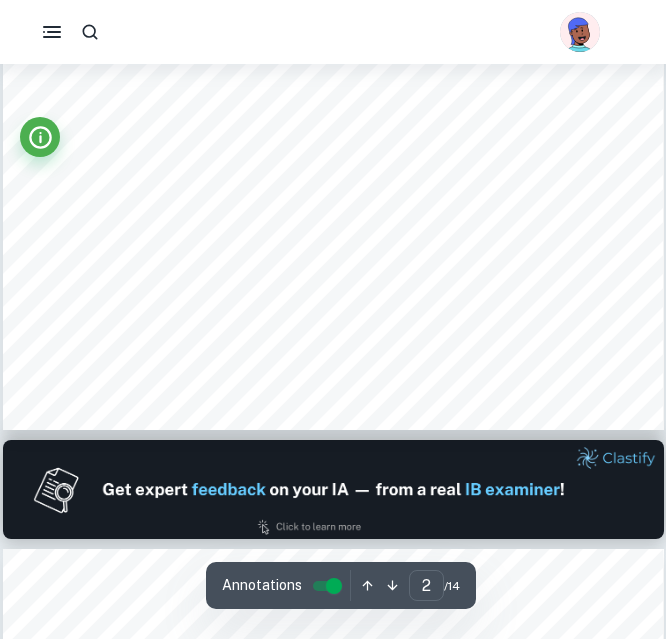 type on "1" 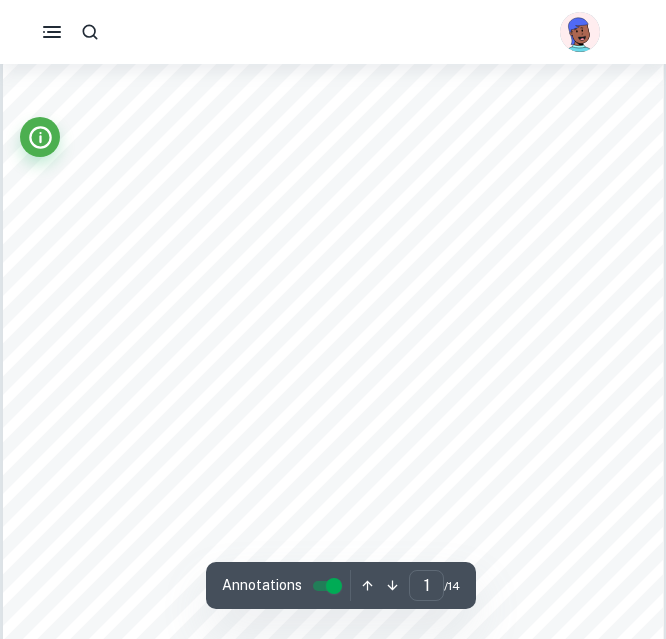 scroll, scrollTop: 0, scrollLeft: 0, axis: both 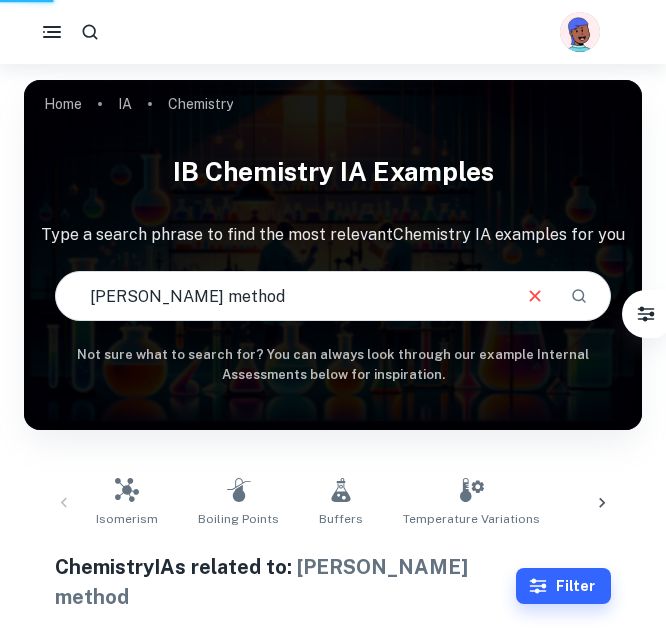 click on "[PERSON_NAME] method" at bounding box center (282, 296) 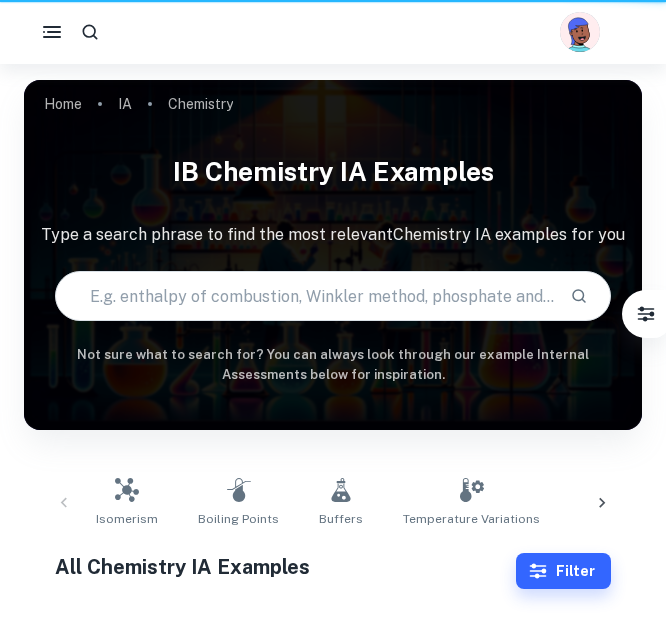 scroll, scrollTop: 0, scrollLeft: 0, axis: both 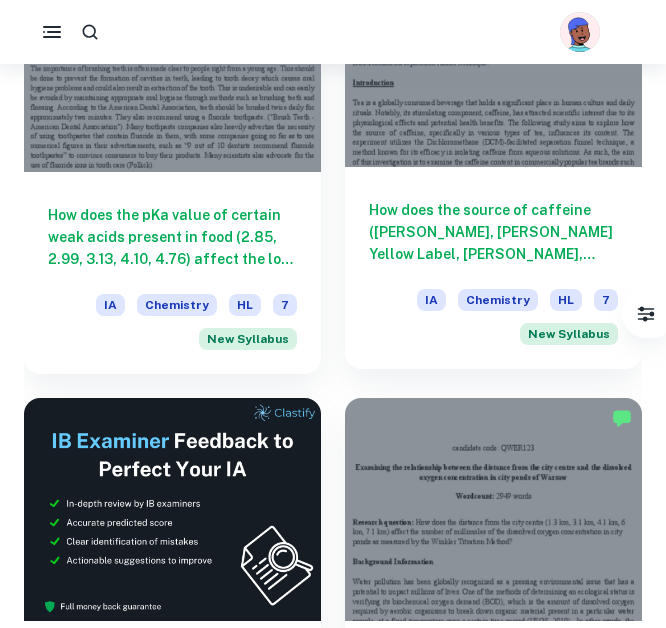 click on "How does the source of caffeine ([PERSON_NAME], [PERSON_NAME] Yellow Label, [PERSON_NAME], [PERSON_NAME] Classic) affect its content (in g), determined using the DCM-facilitated separation funnel technique? IA Chemistry HL 7 New Syllabus" at bounding box center [493, 268] 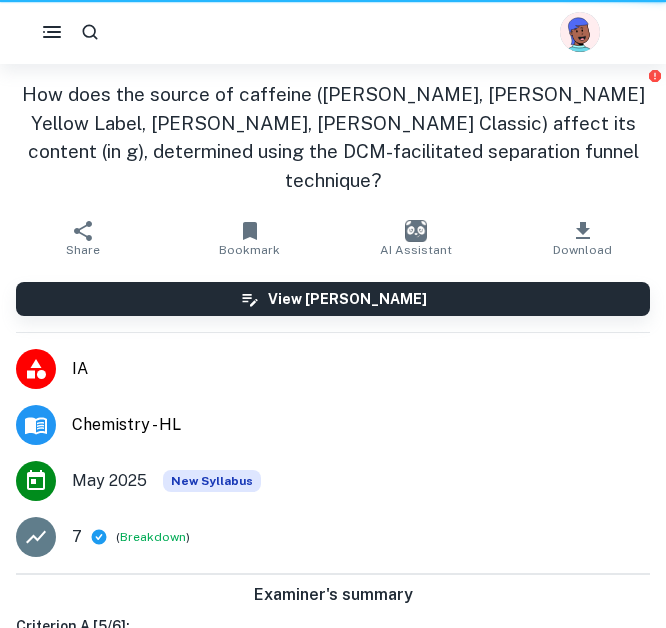 scroll, scrollTop: 0, scrollLeft: 0, axis: both 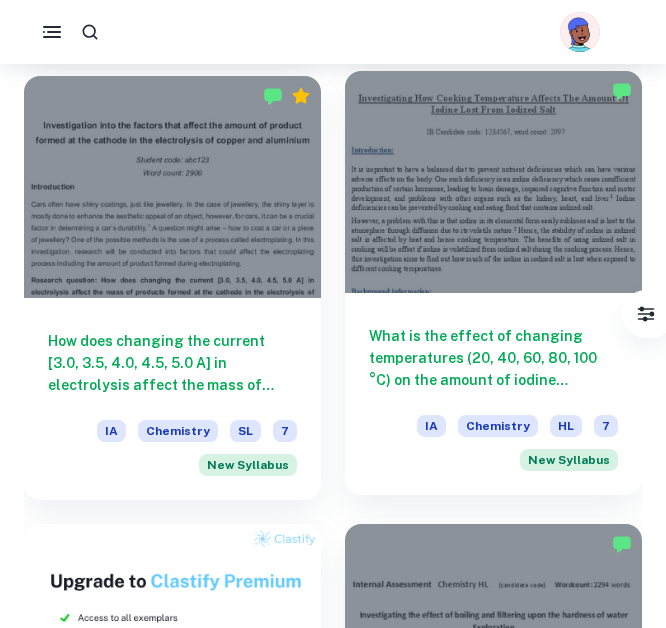 click on "What is the effect of changing temperatures (20, 40, 60, 80, 100 °C) on the amount of iodine remaining in iodized salt (in grams) after exposure to heat during cooking, as measured by an iodometric titration? IA Chemistry HL 7 New Syllabus" at bounding box center [493, 394] 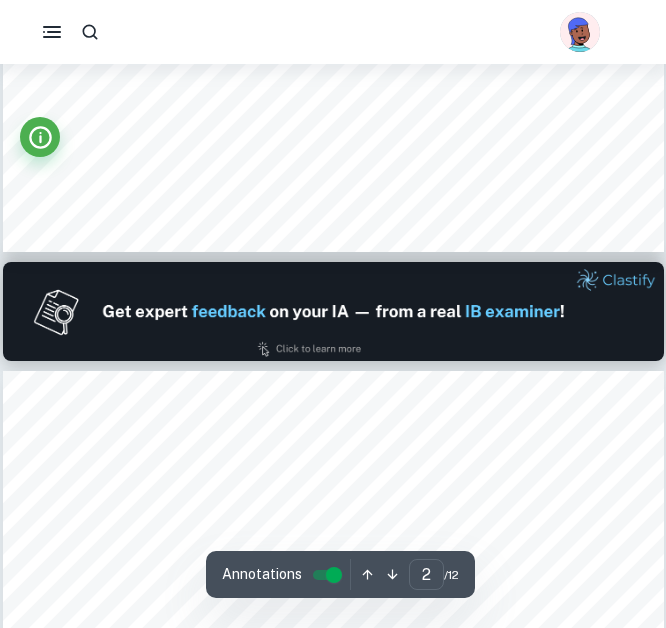 type on "1" 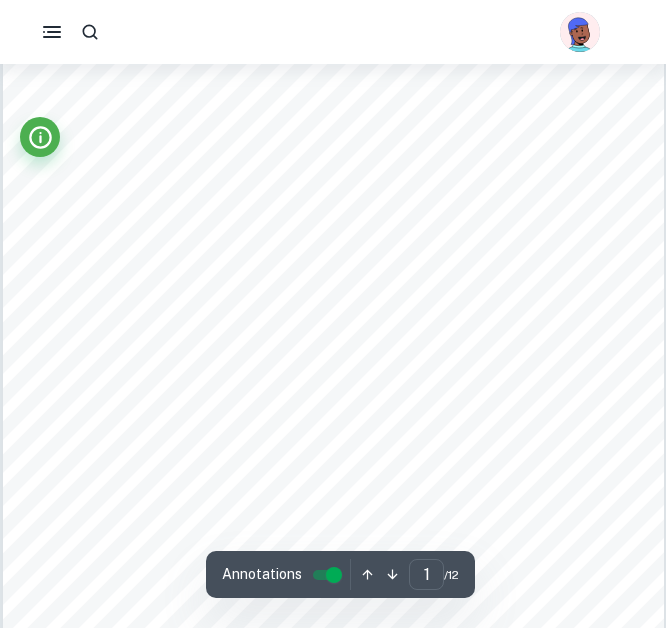 scroll, scrollTop: 0, scrollLeft: 0, axis: both 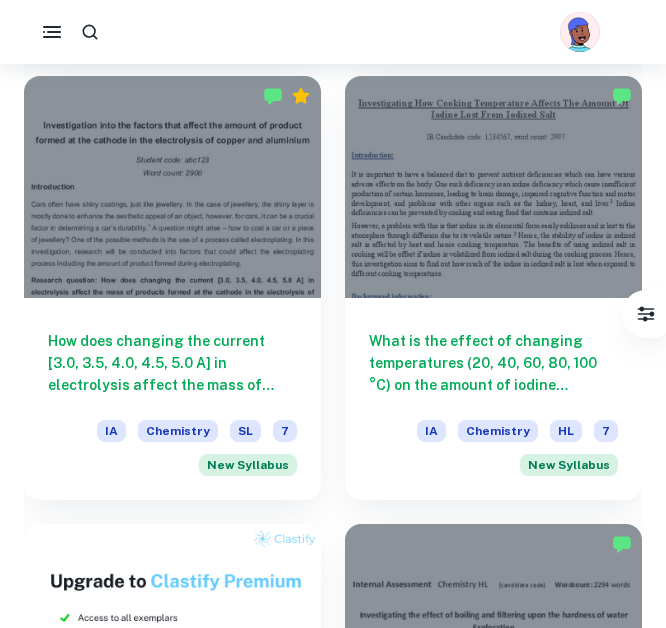 click at bounding box center (493, 187) 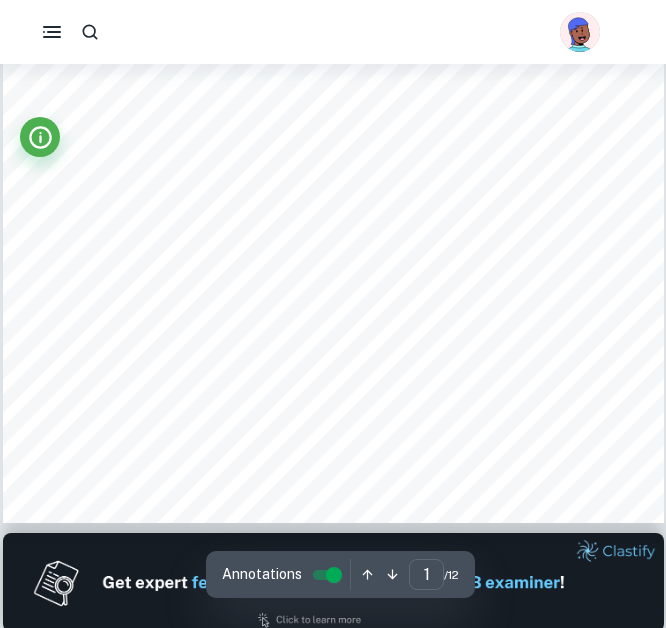 scroll, scrollTop: 0, scrollLeft: 0, axis: both 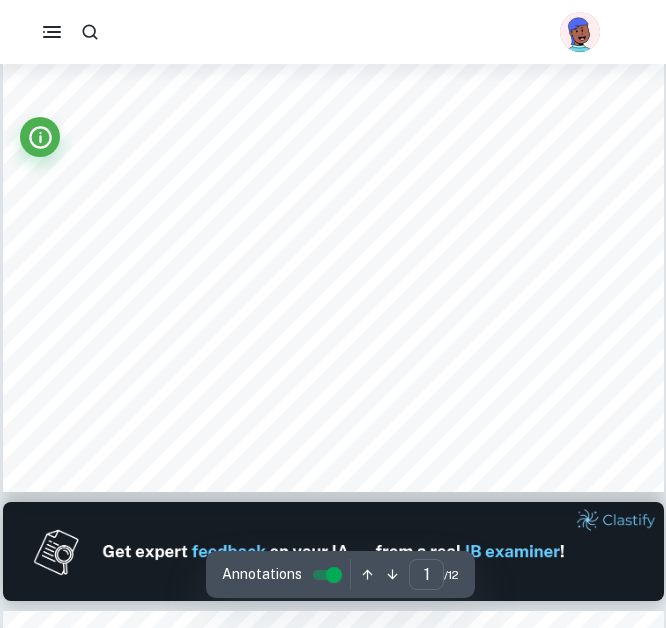 type on "2" 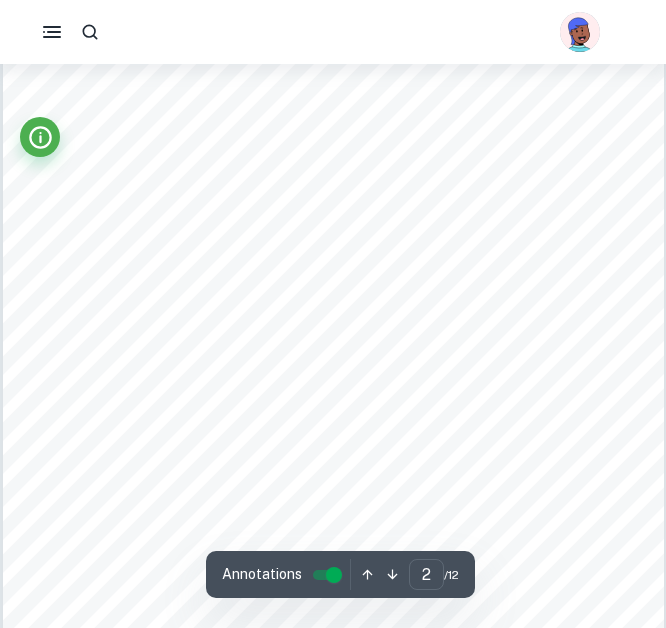 scroll, scrollTop: 1033, scrollLeft: 0, axis: vertical 